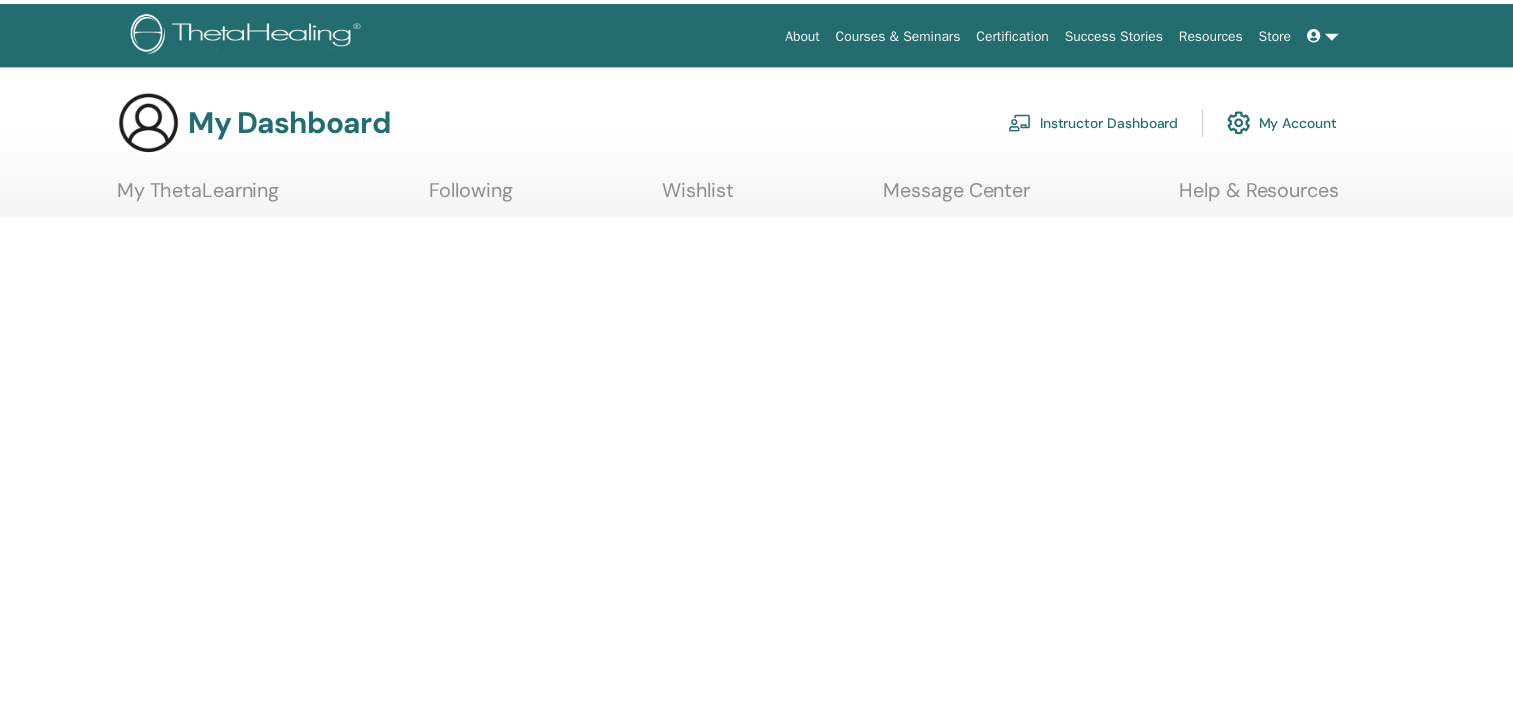 scroll, scrollTop: 0, scrollLeft: 0, axis: both 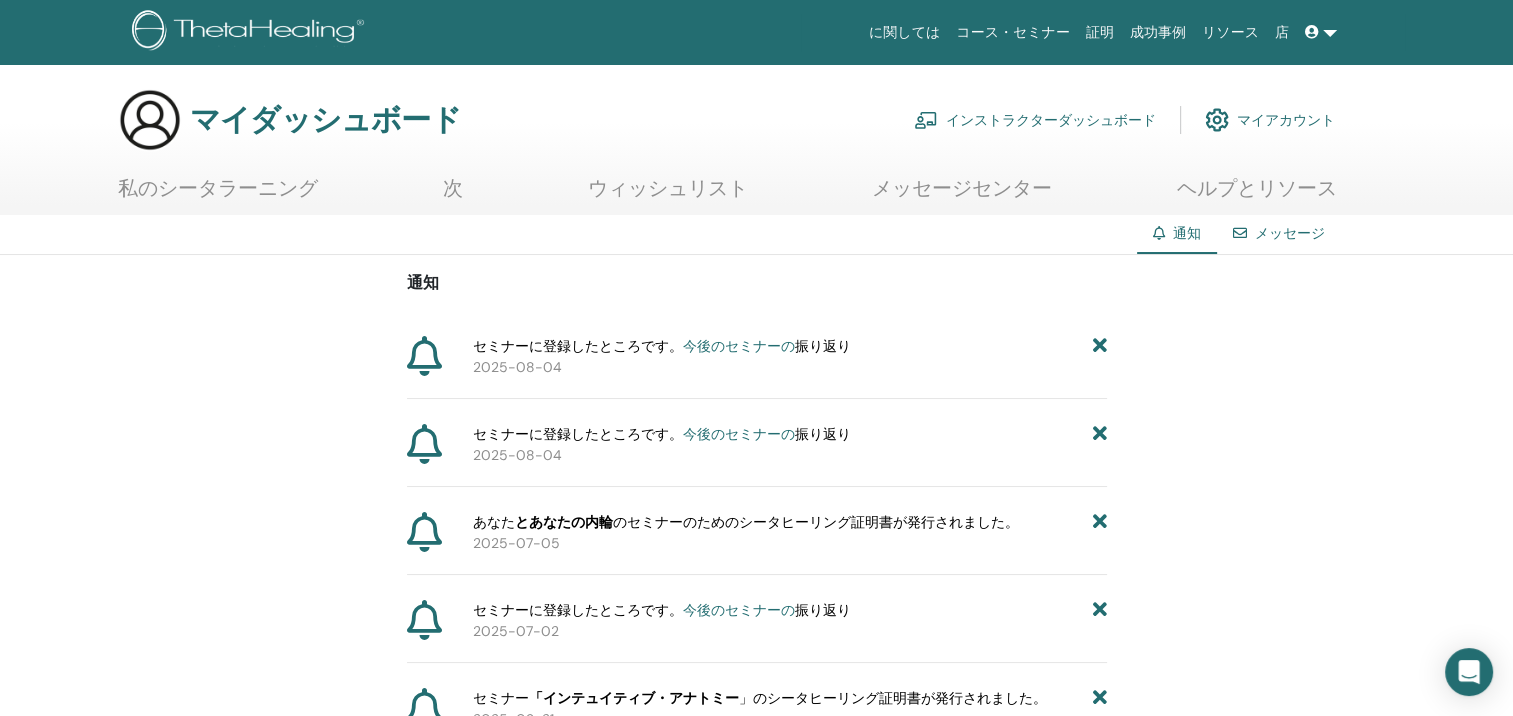 click on "マイアカウント" at bounding box center [1286, 120] 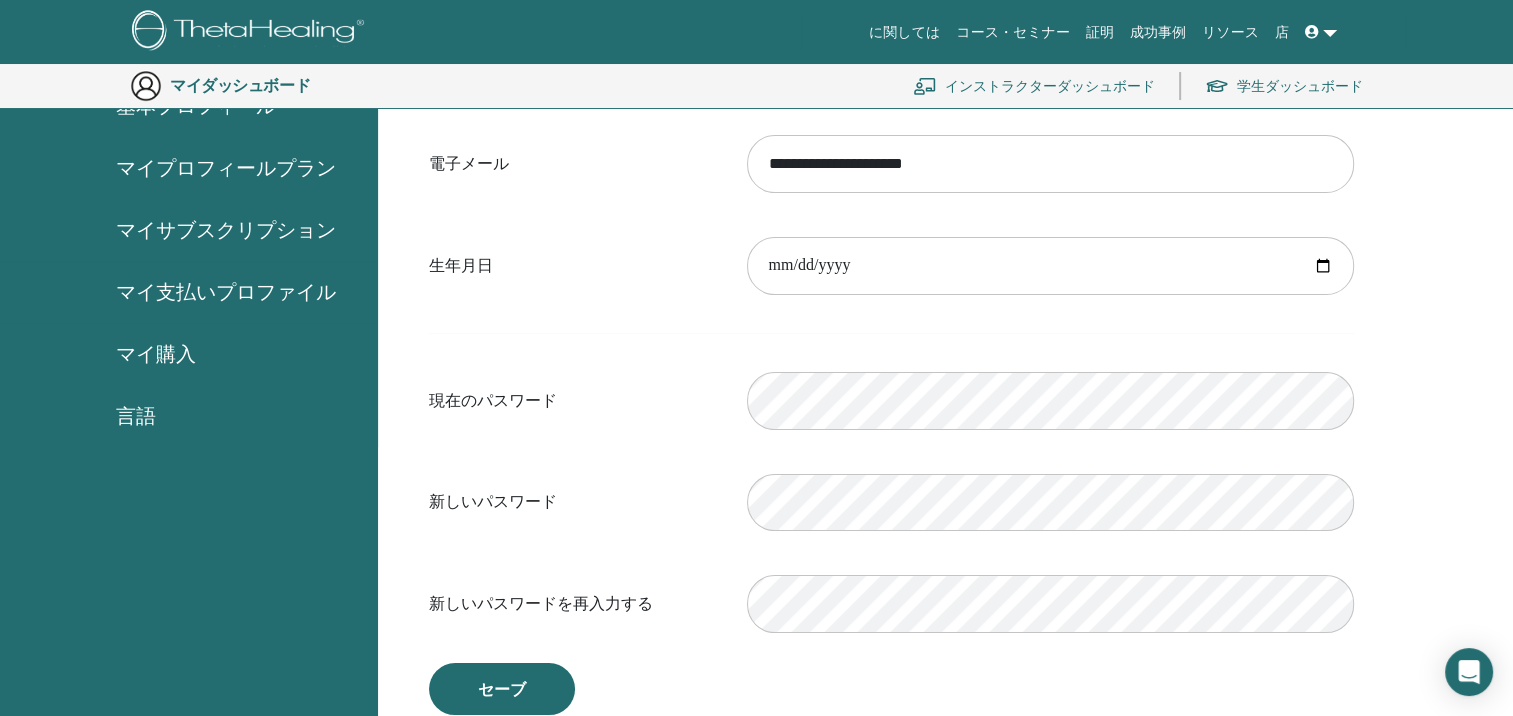scroll, scrollTop: 0, scrollLeft: 0, axis: both 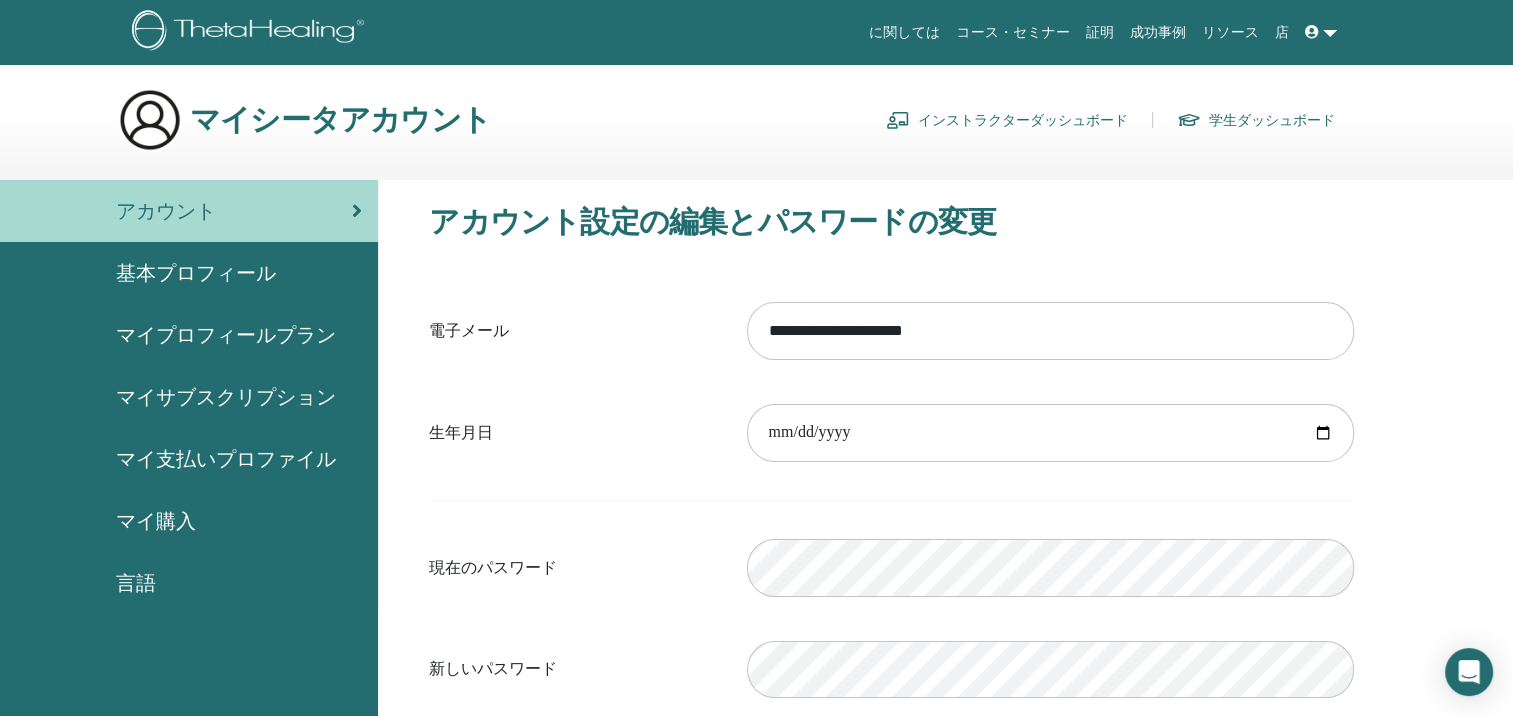 click on "基本プロフィール" at bounding box center (196, 273) 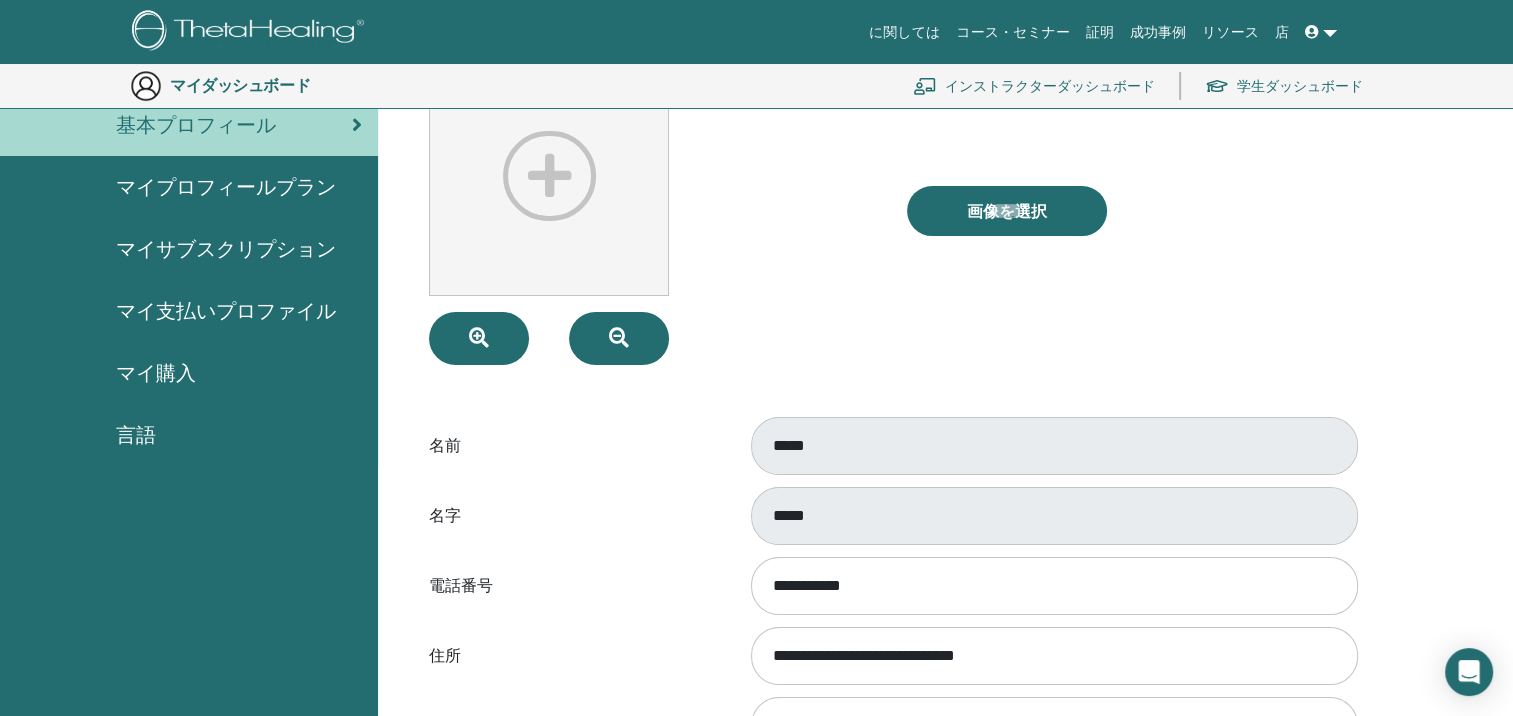 scroll, scrollTop: 144, scrollLeft: 0, axis: vertical 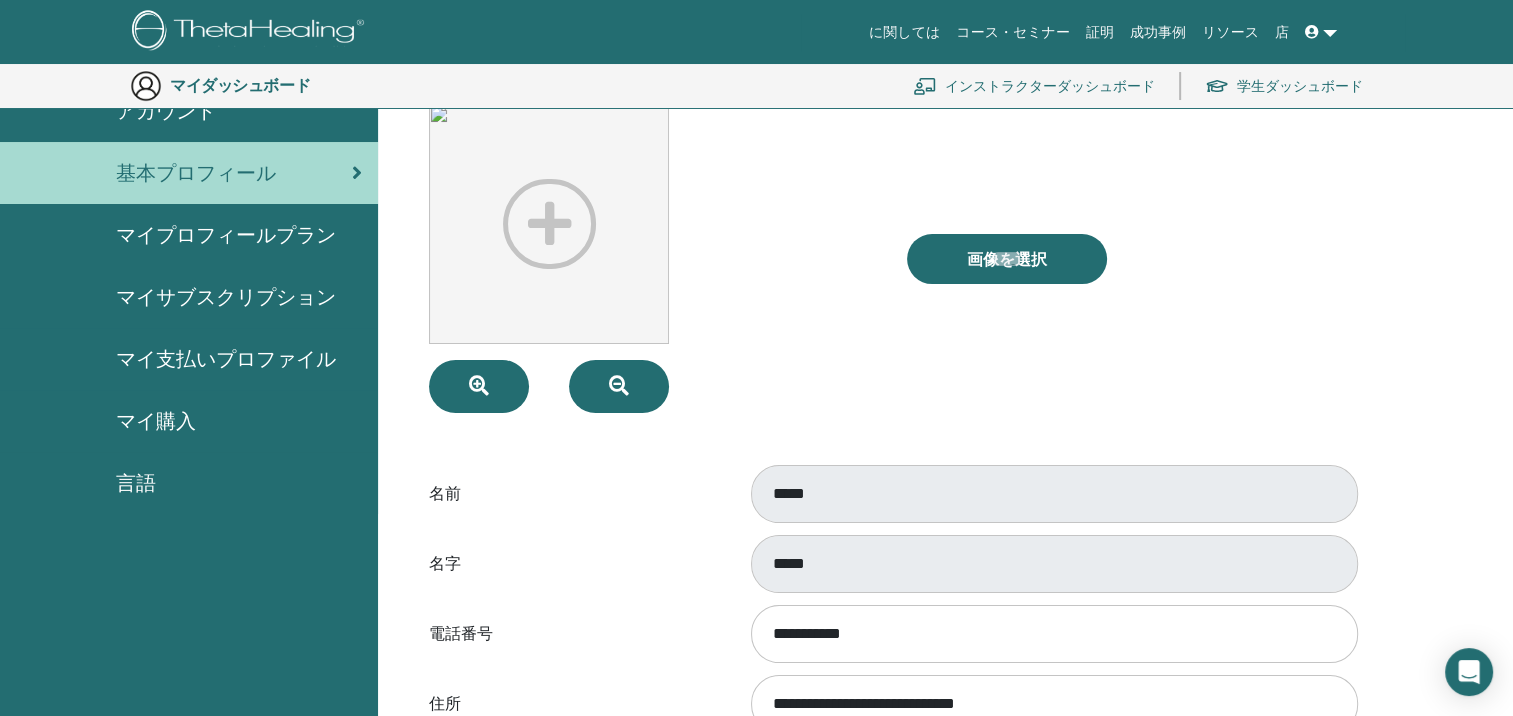 click on "マイプロフィールプラン" at bounding box center [226, 235] 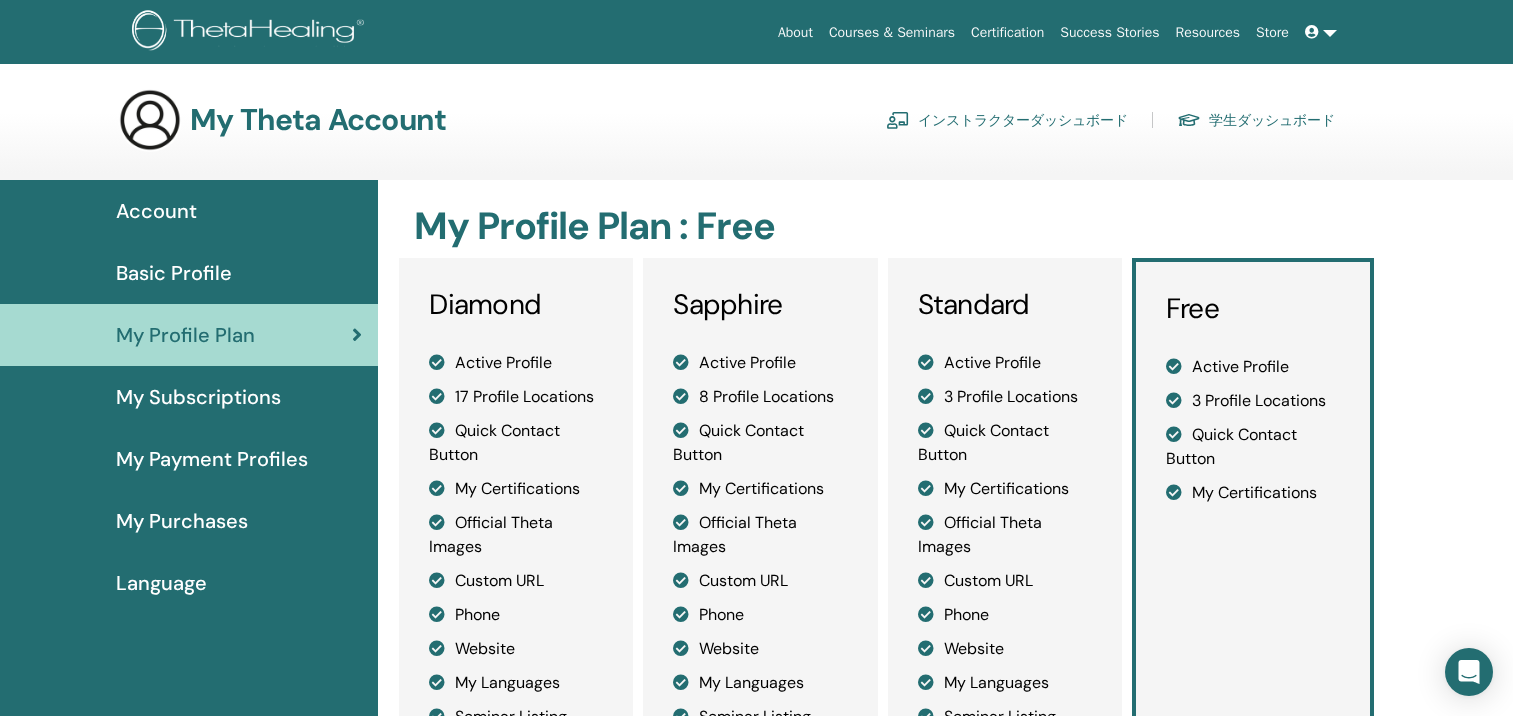 scroll, scrollTop: 0, scrollLeft: 0, axis: both 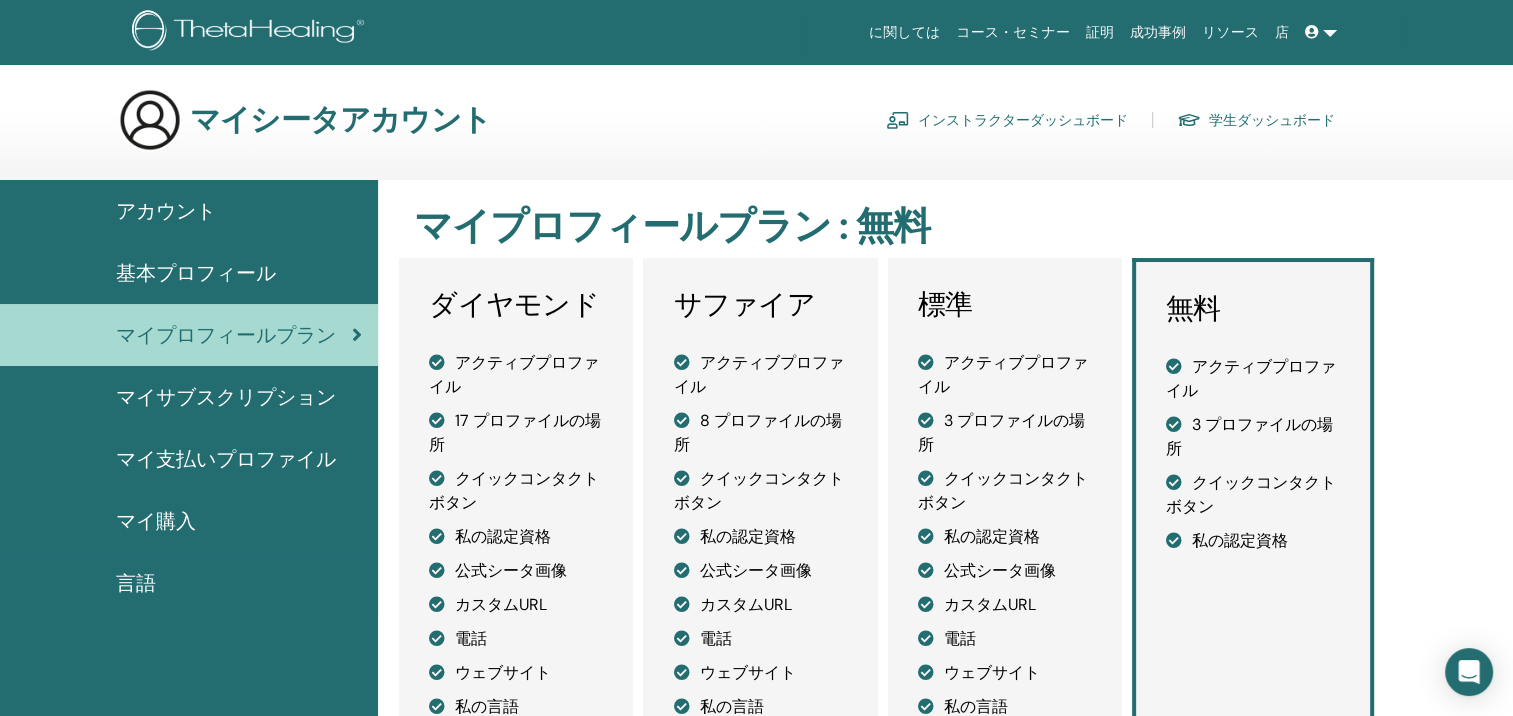 click on "マイサブスクリプション" at bounding box center [226, 397] 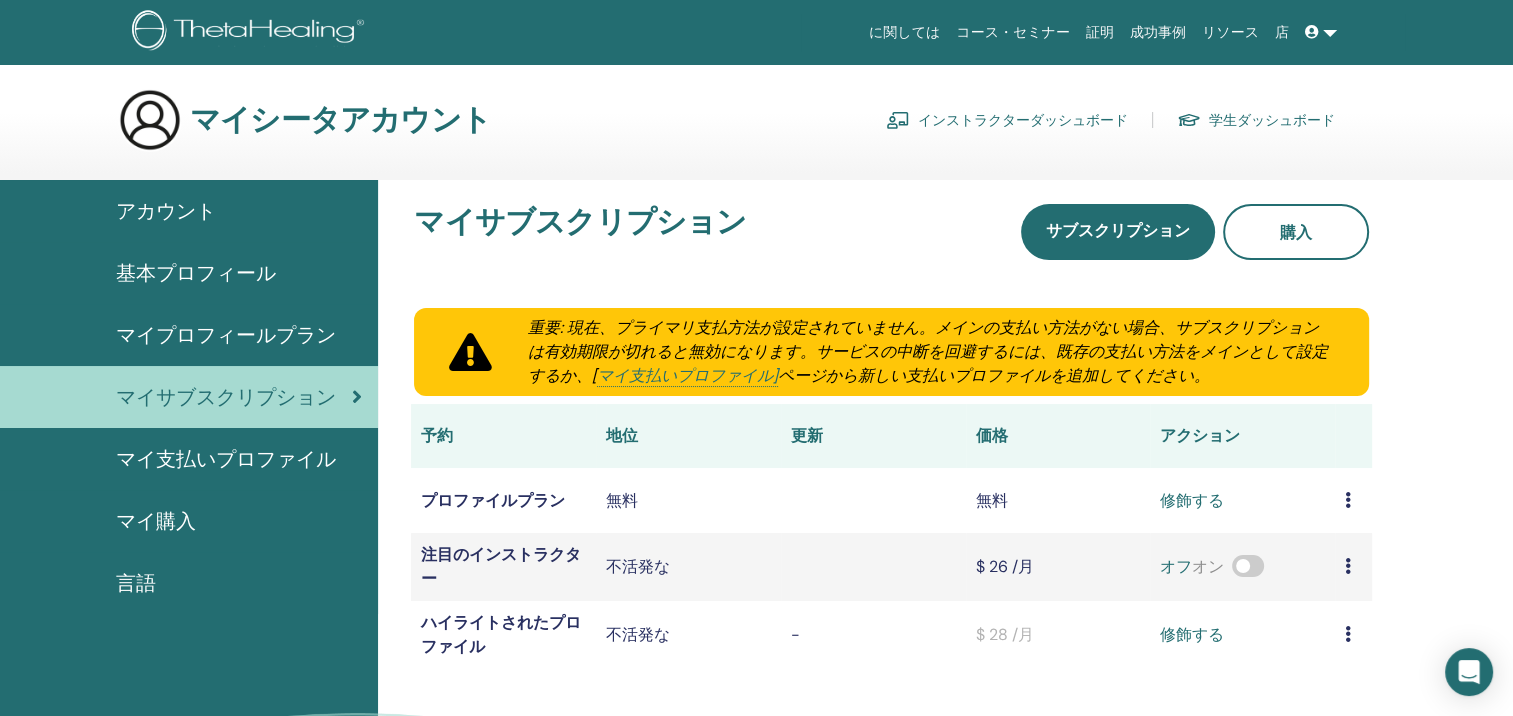 scroll, scrollTop: 0, scrollLeft: 0, axis: both 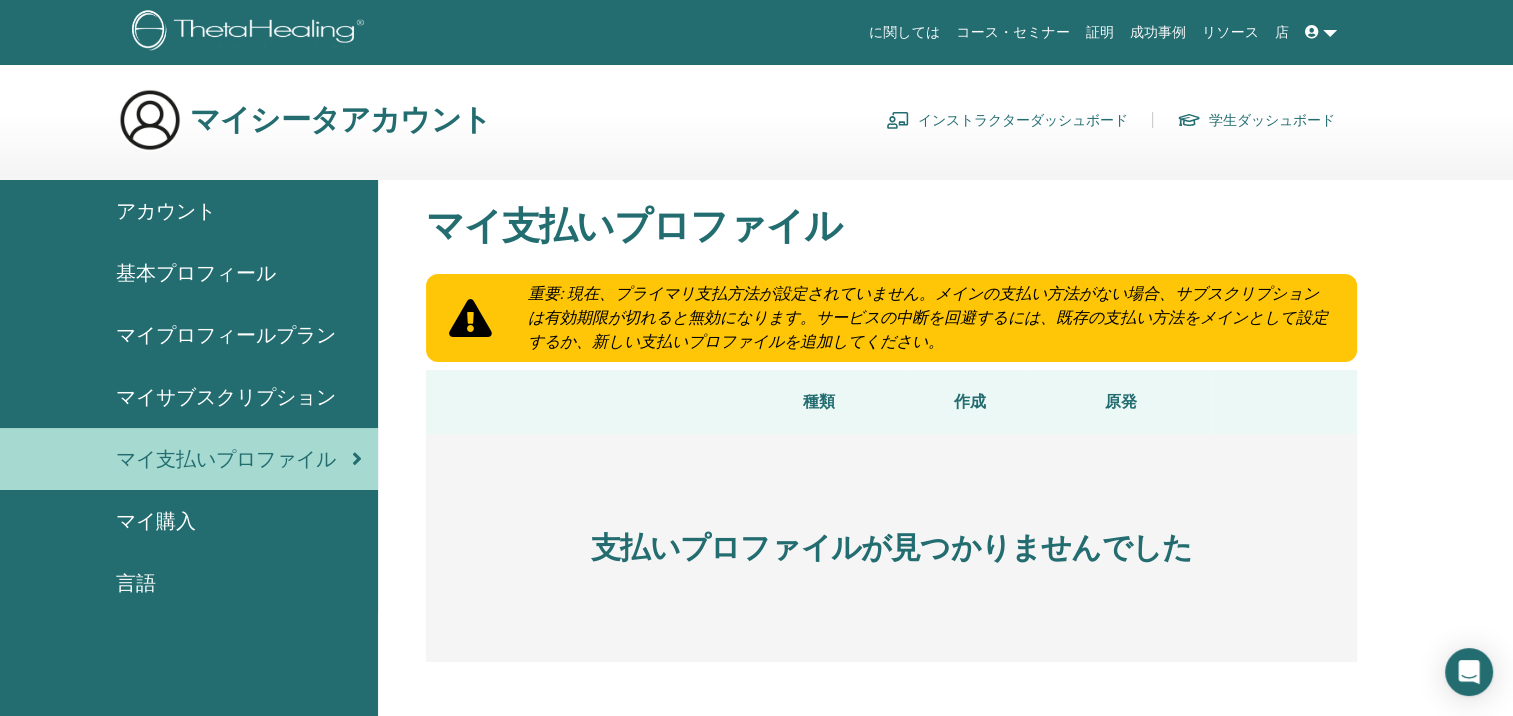 click on "マイ購入" at bounding box center (156, 521) 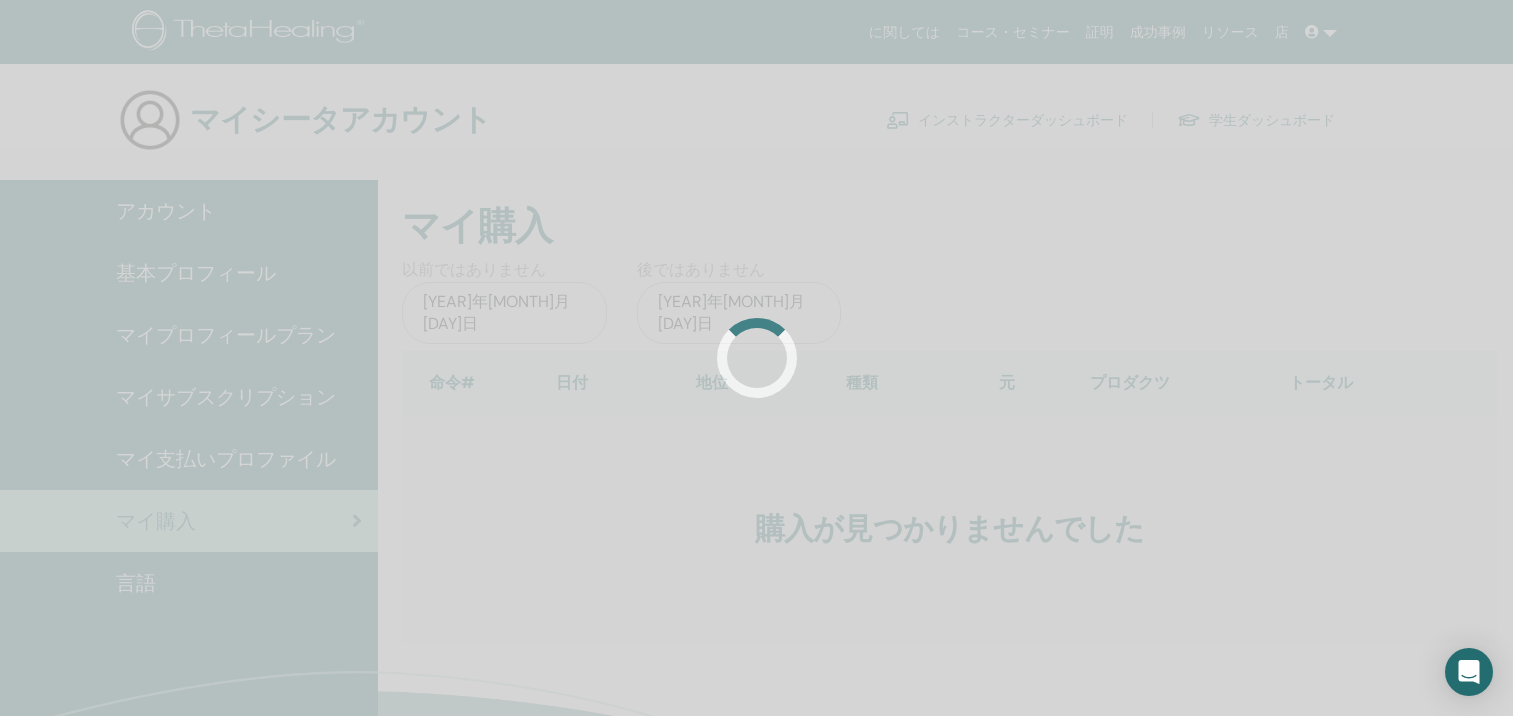 scroll, scrollTop: 0, scrollLeft: 0, axis: both 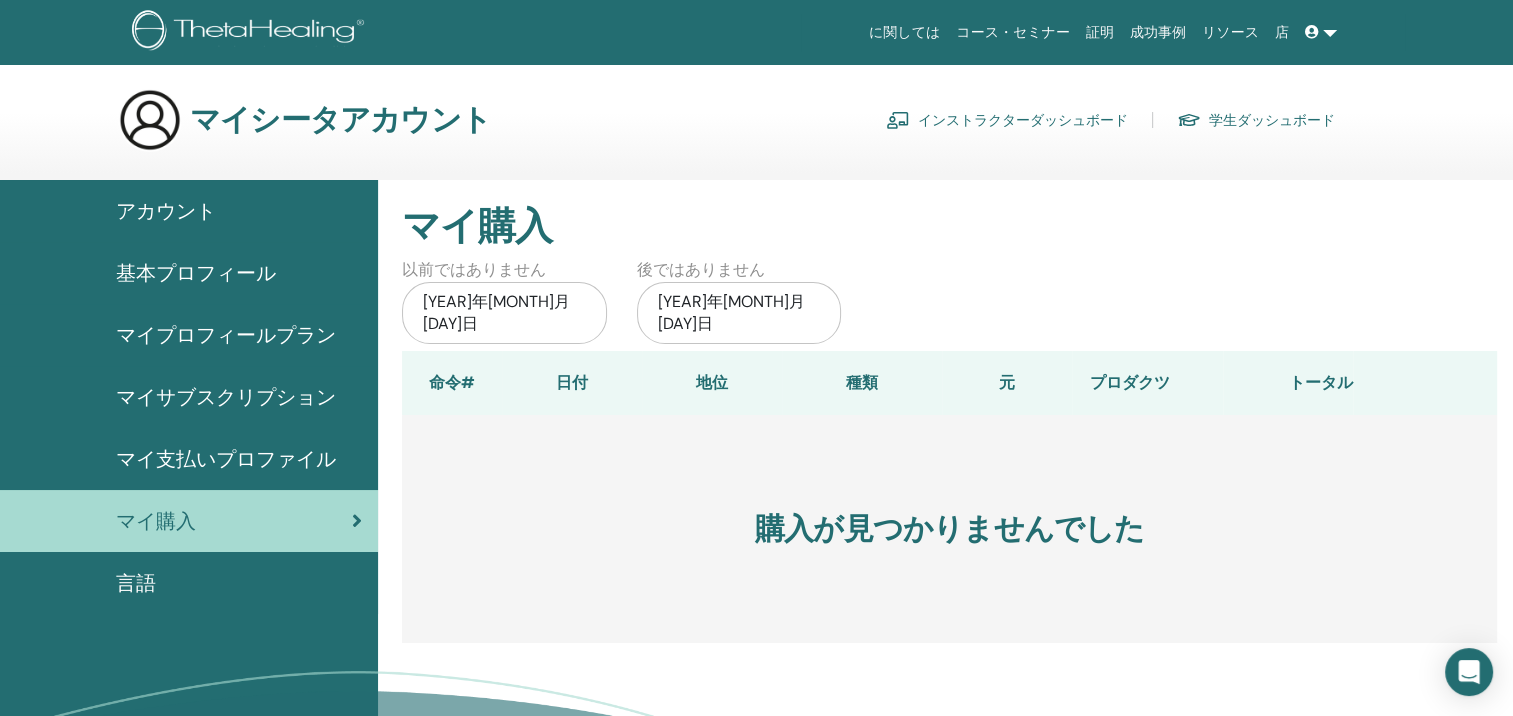 click on "言語" at bounding box center [136, 583] 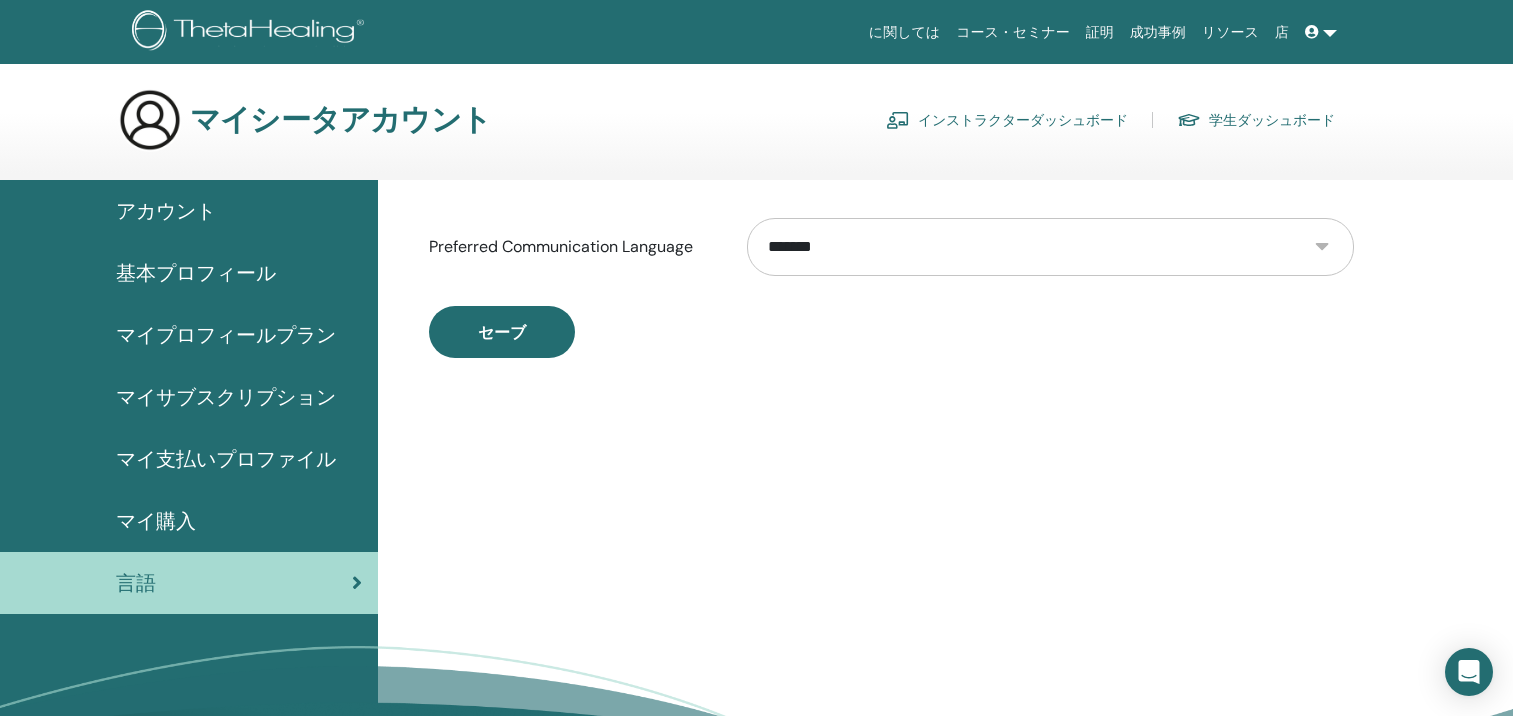 scroll, scrollTop: 0, scrollLeft: 0, axis: both 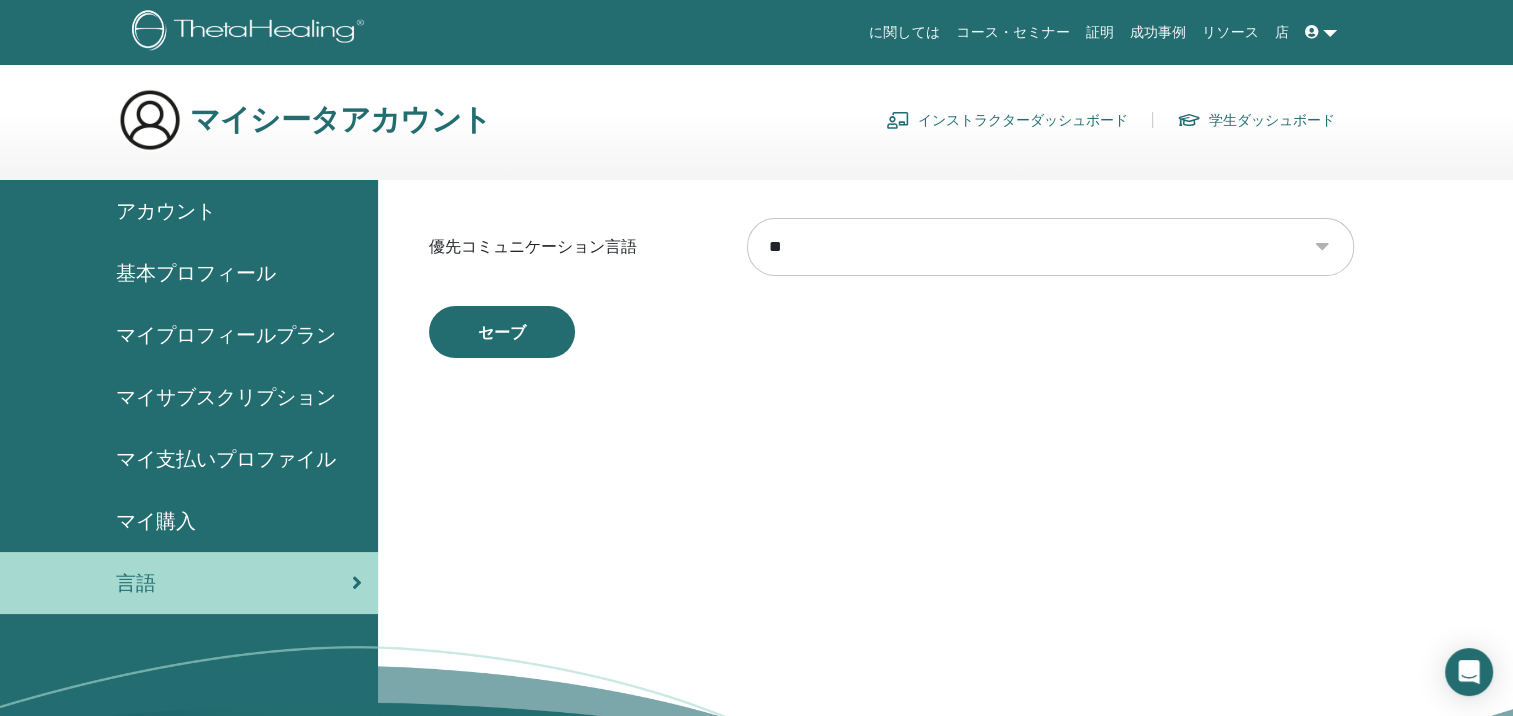 click on "**
****
*****
***
******
****
******
*****
*****
*****
*****
******
***
******
****
******
*****
******
*******
*****
*****
*****
****** ****** ***" at bounding box center [1050, 247] 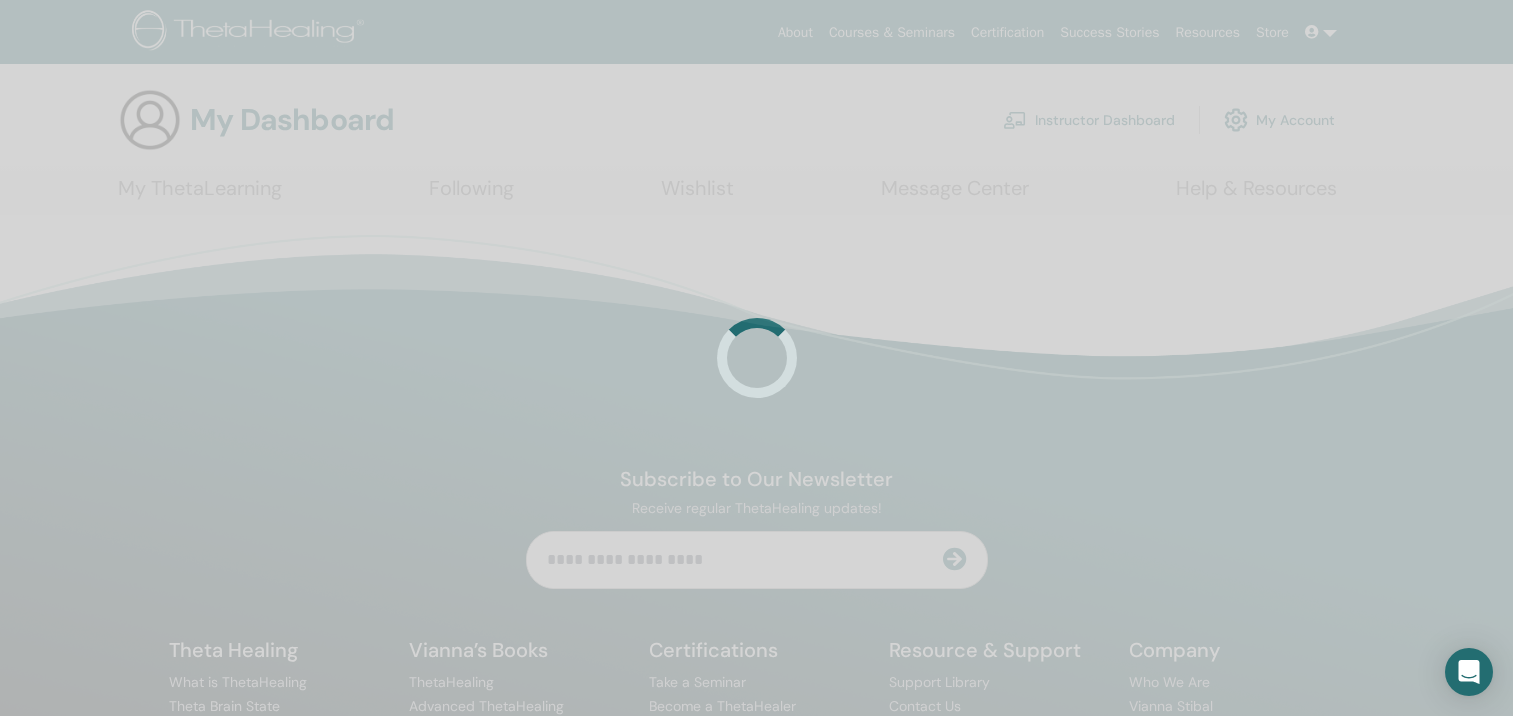 scroll, scrollTop: 0, scrollLeft: 0, axis: both 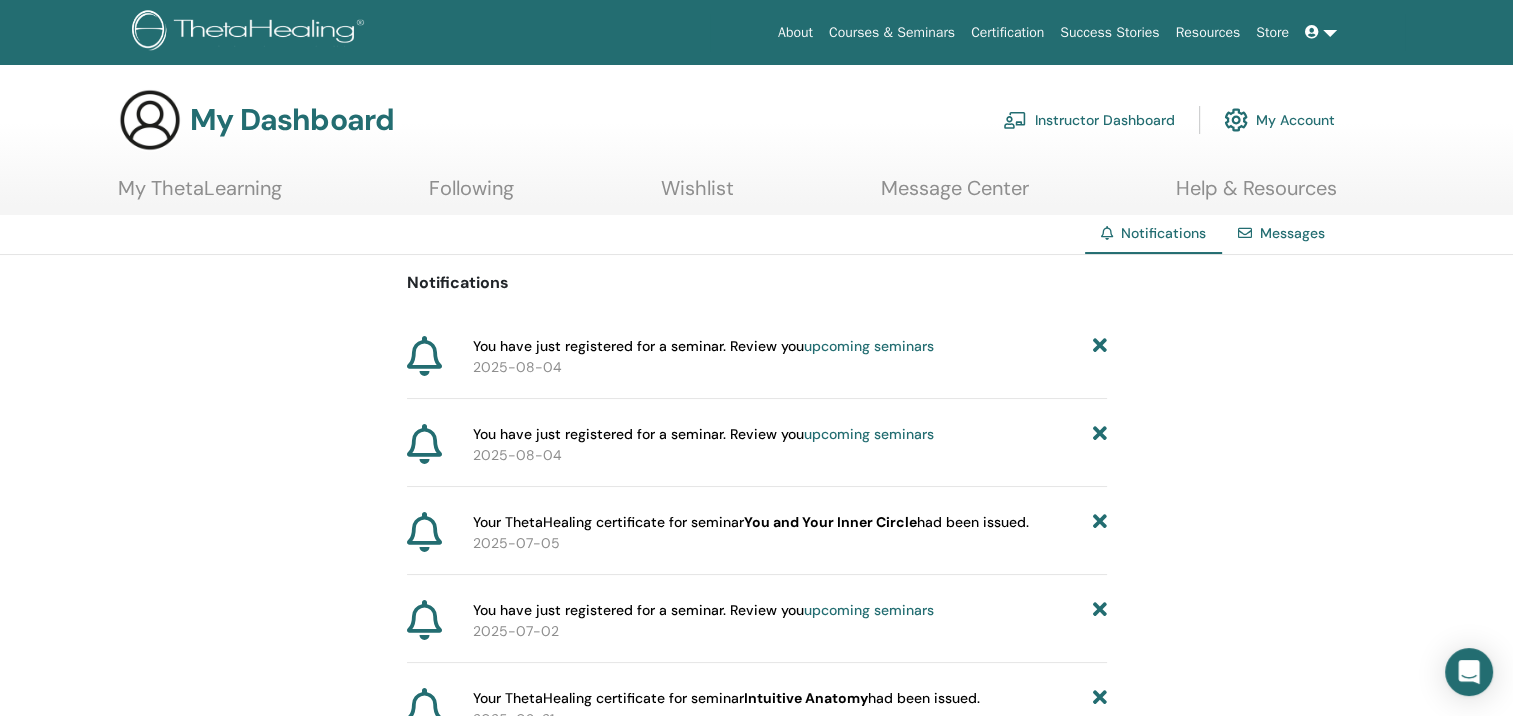click at bounding box center (1321, 32) 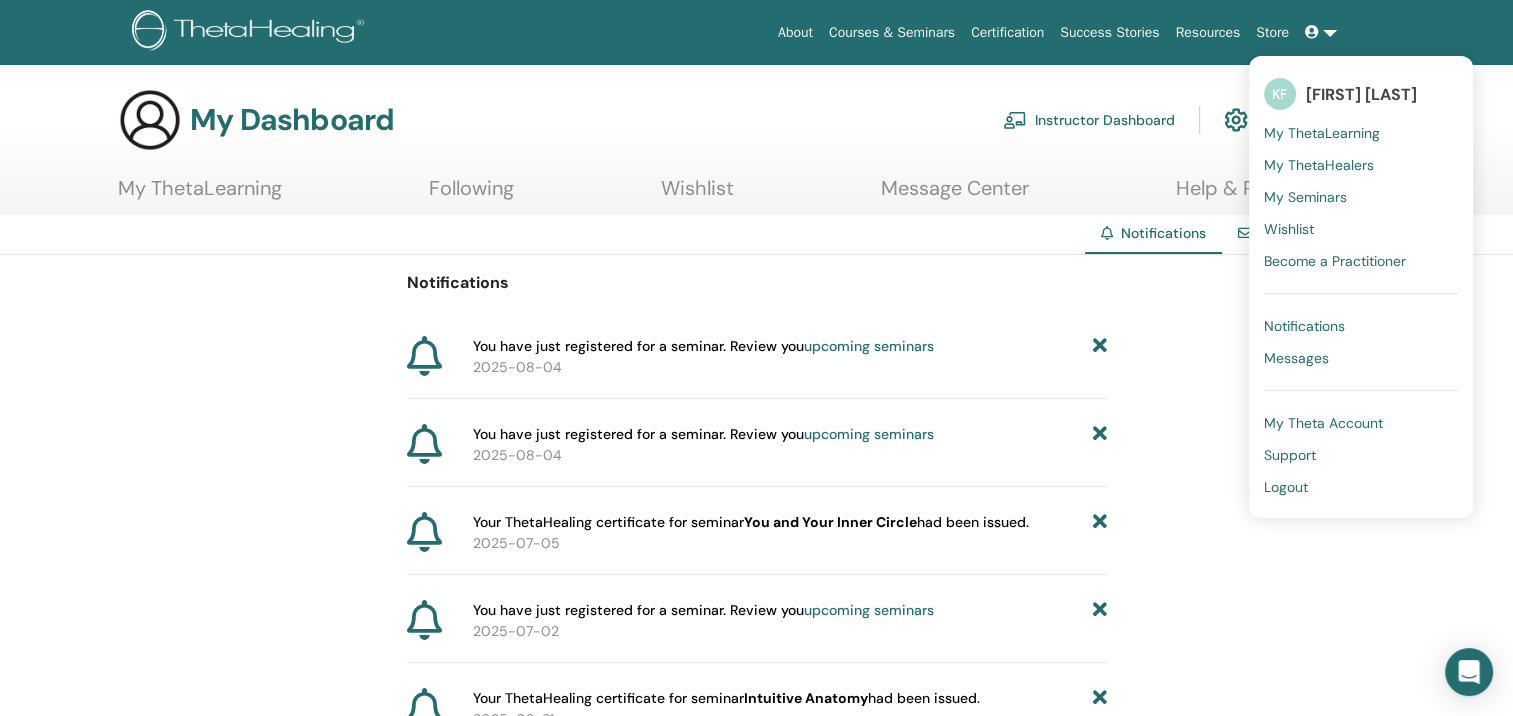 click on "My ThetaLearning" at bounding box center [1322, 133] 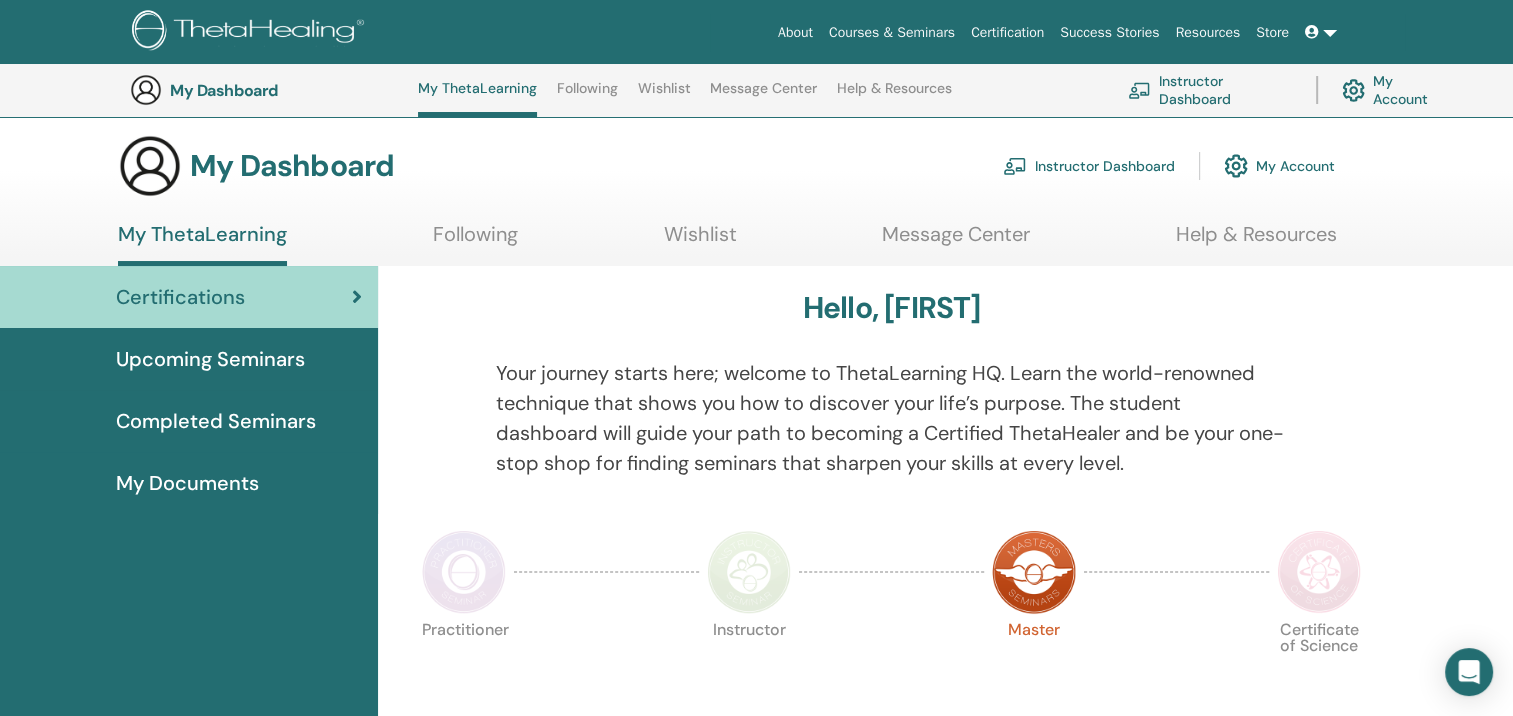 scroll, scrollTop: 0, scrollLeft: 0, axis: both 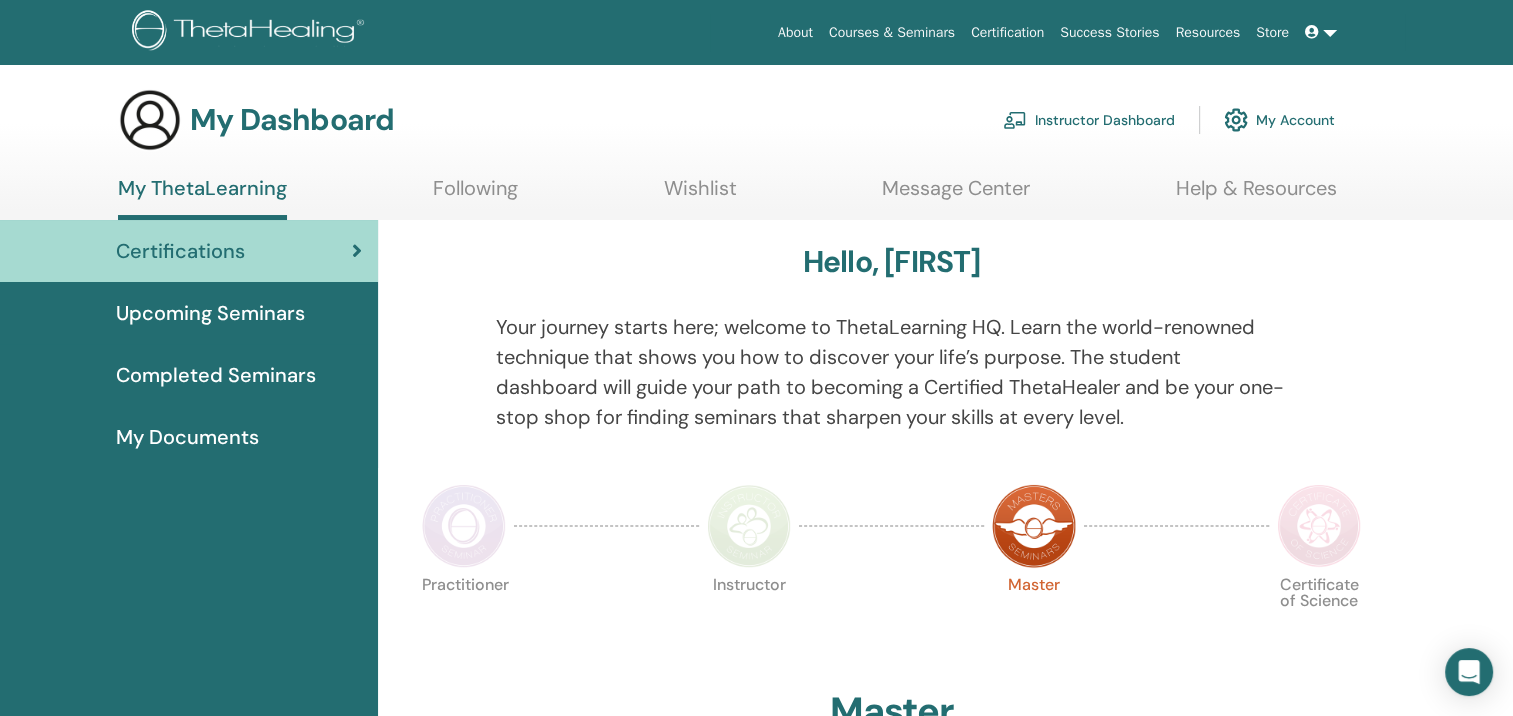 click at bounding box center [1321, 32] 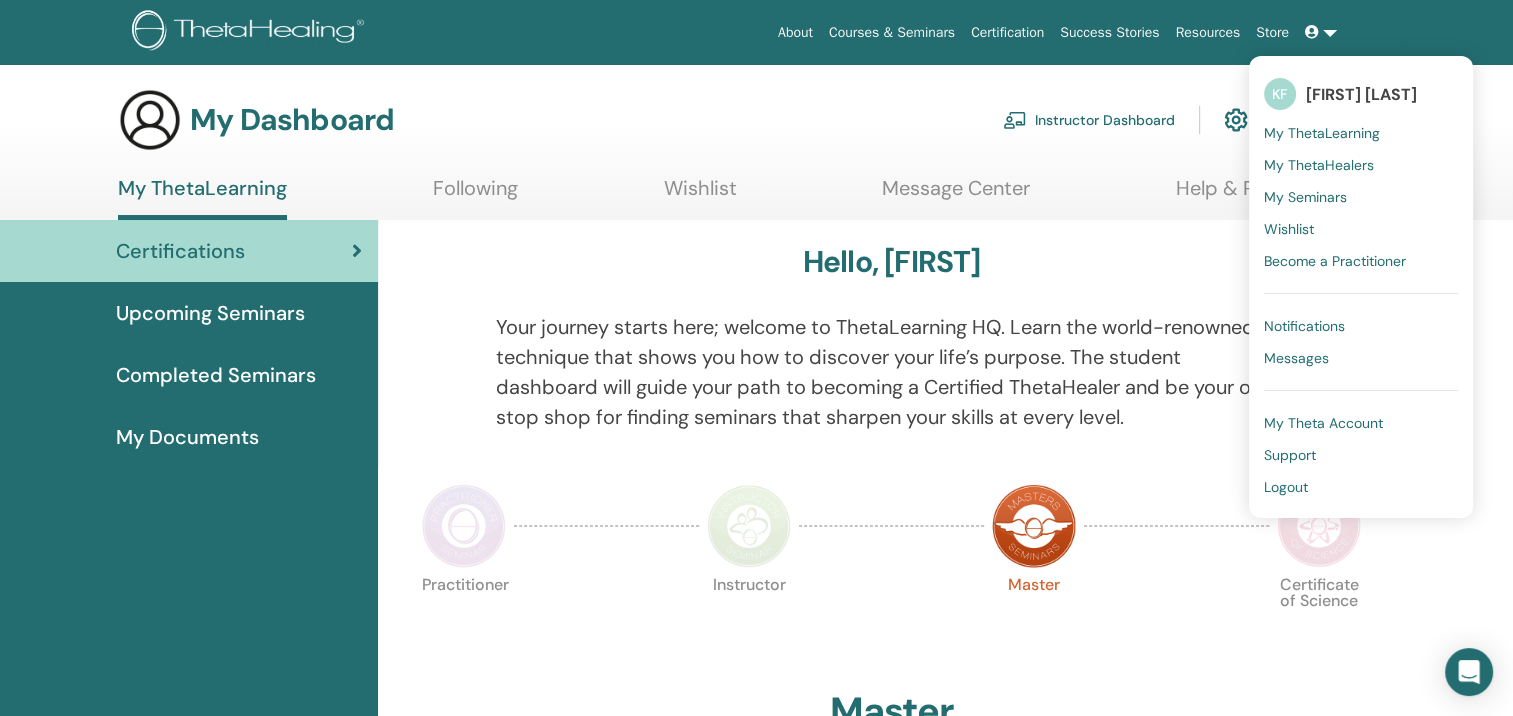 click on "My ThetaHealers" at bounding box center (1319, 165) 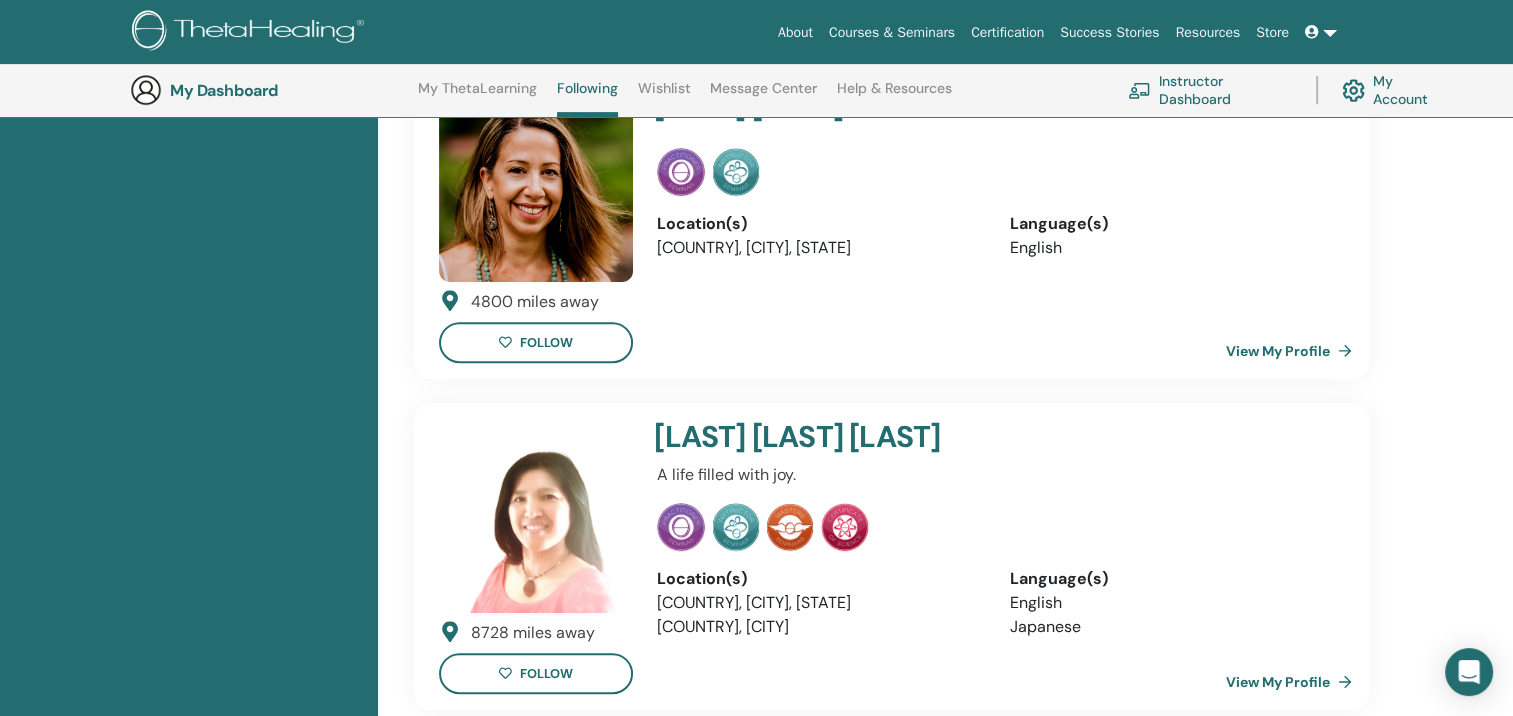 scroll, scrollTop: 0, scrollLeft: 0, axis: both 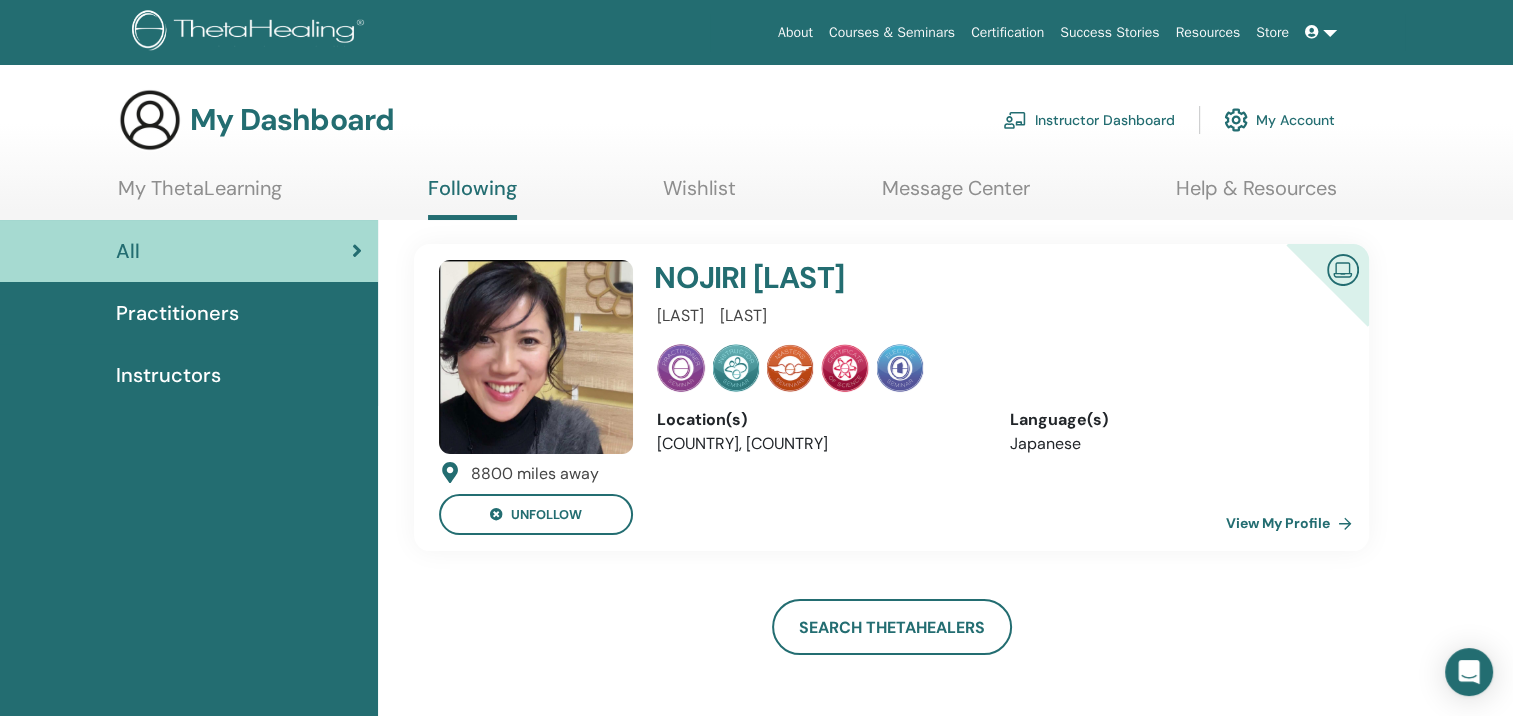 click on "Store" at bounding box center [1272, 32] 